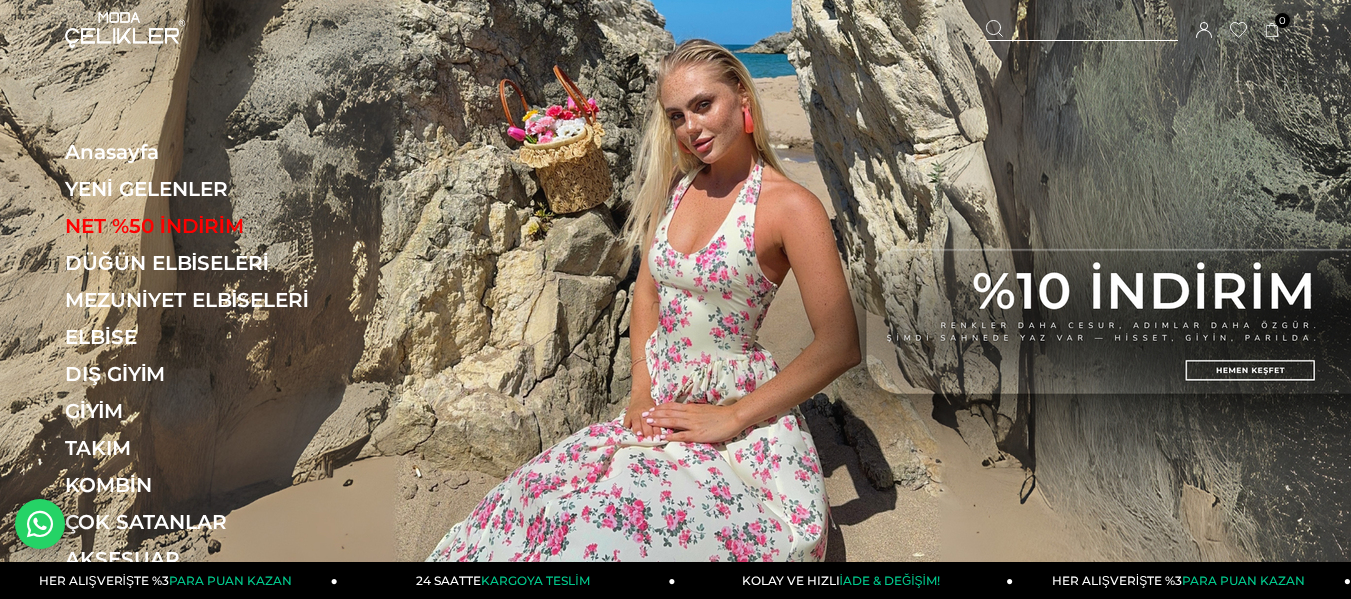 scroll, scrollTop: 0, scrollLeft: 0, axis: both 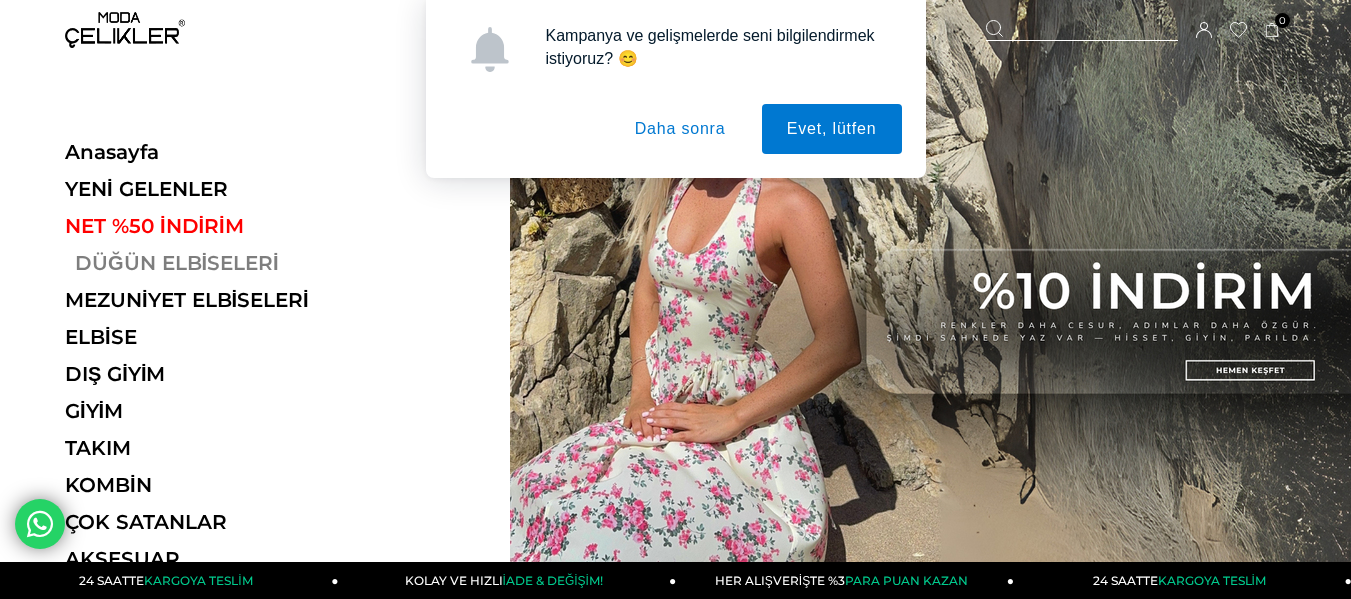click on "DÜĞÜN ELBİSELERİ" at bounding box center [202, 263] 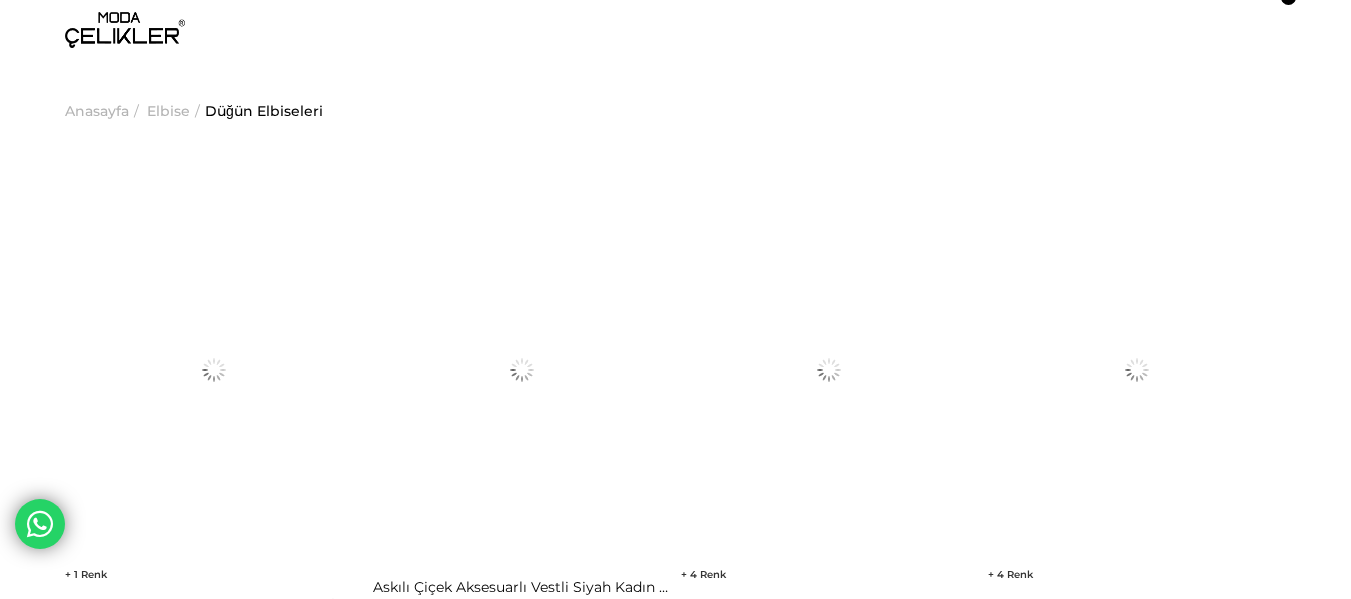 scroll, scrollTop: 0, scrollLeft: 0, axis: both 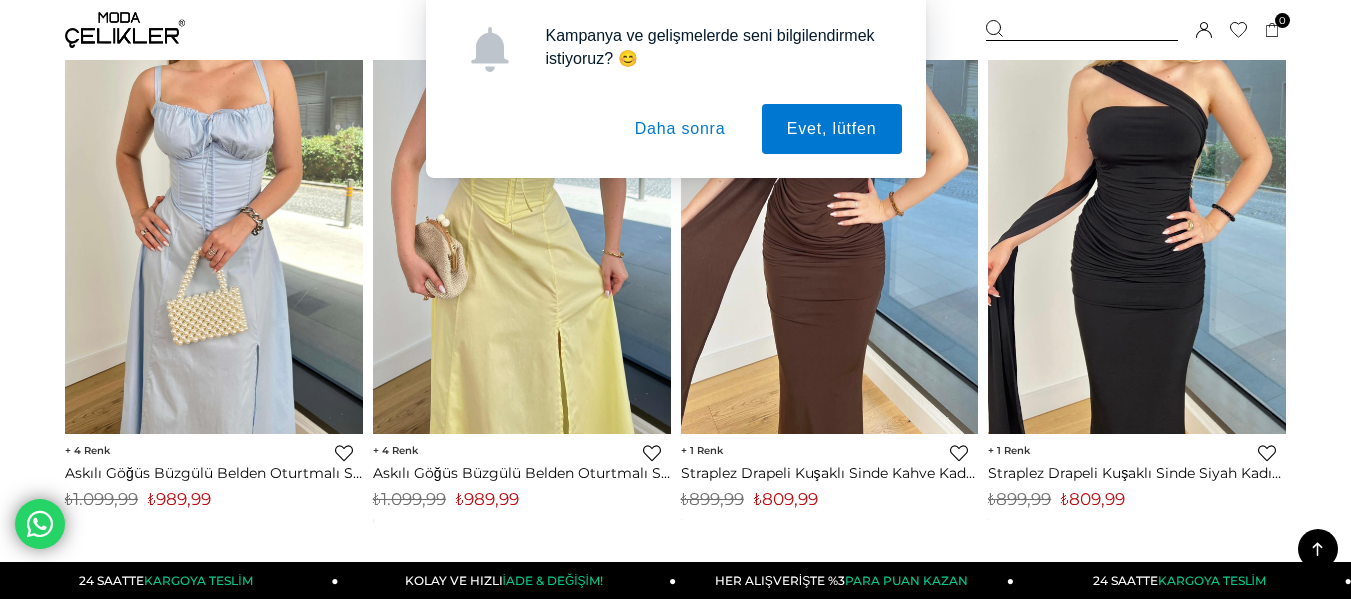 click on "Daha sonra" at bounding box center (680, 129) 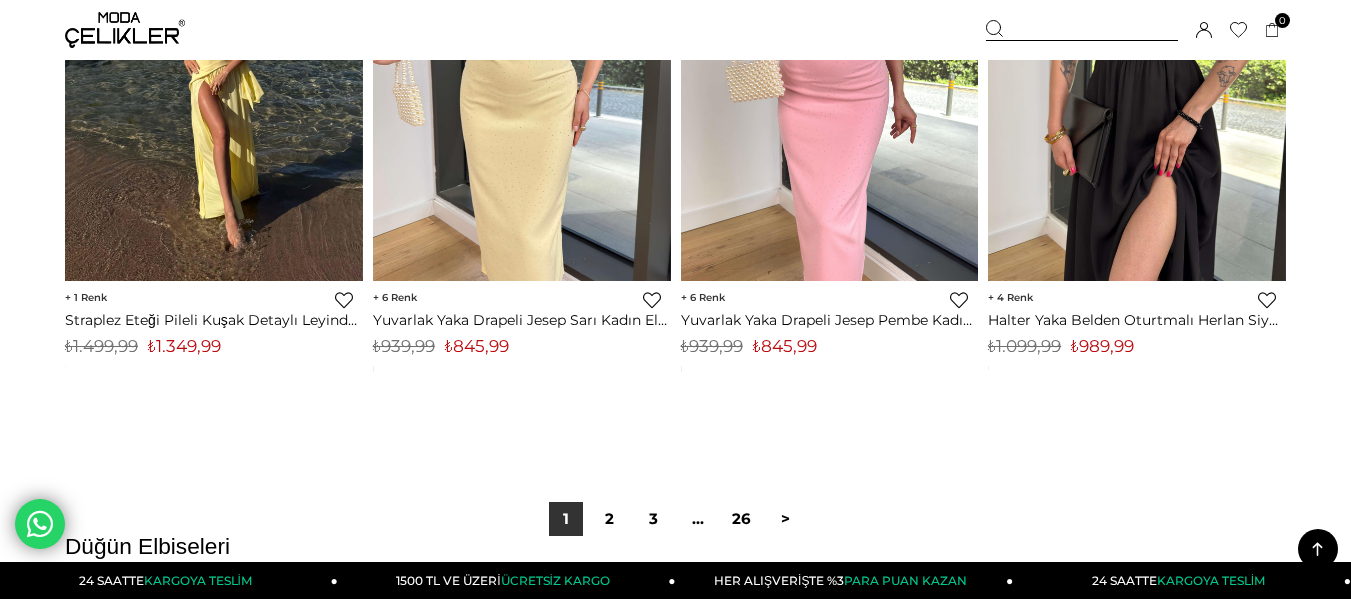 scroll, scrollTop: 11133, scrollLeft: 0, axis: vertical 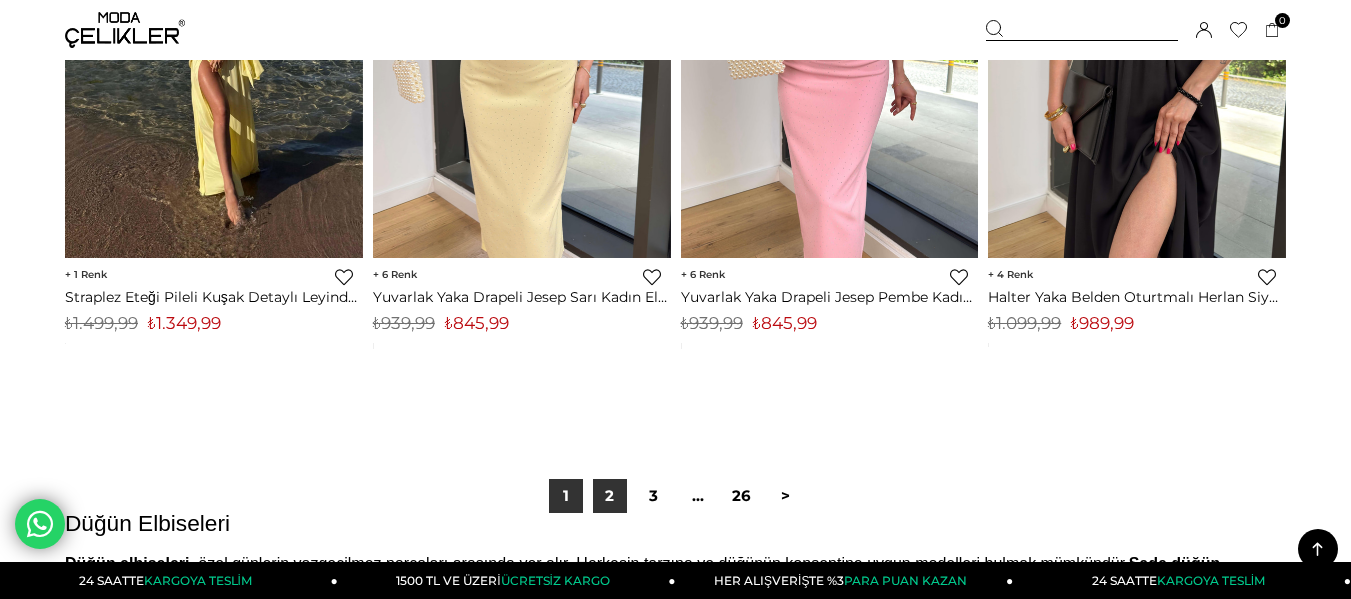 click on "2" at bounding box center (610, 496) 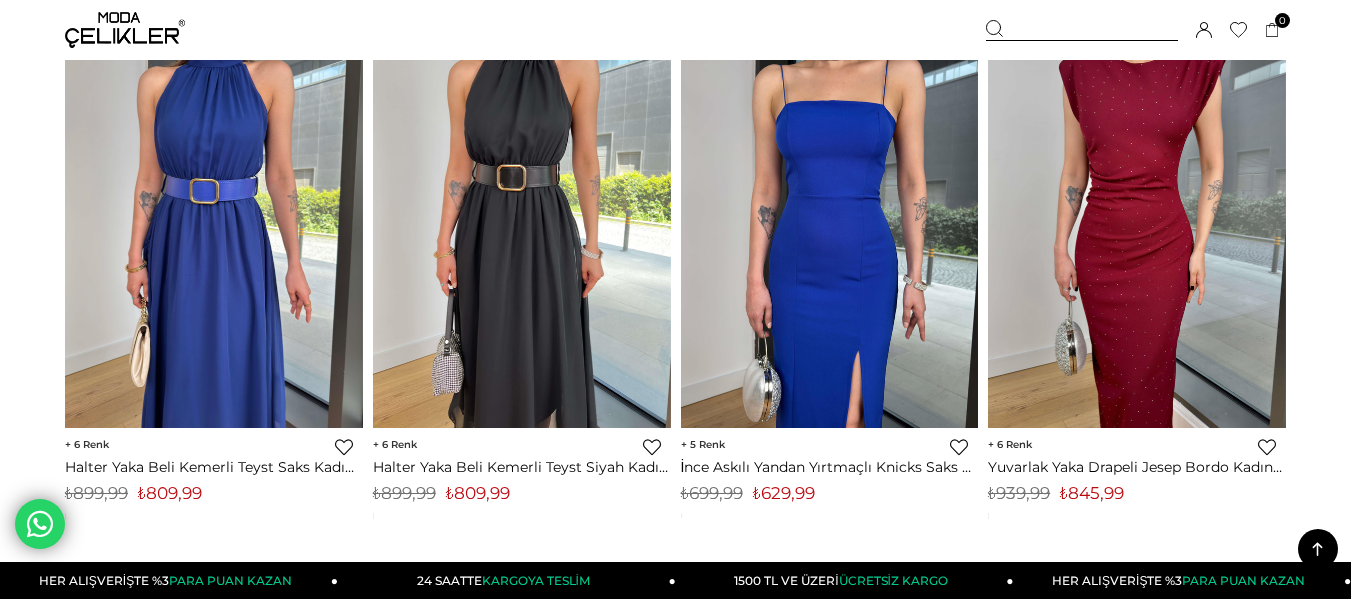 scroll, scrollTop: 9289, scrollLeft: 0, axis: vertical 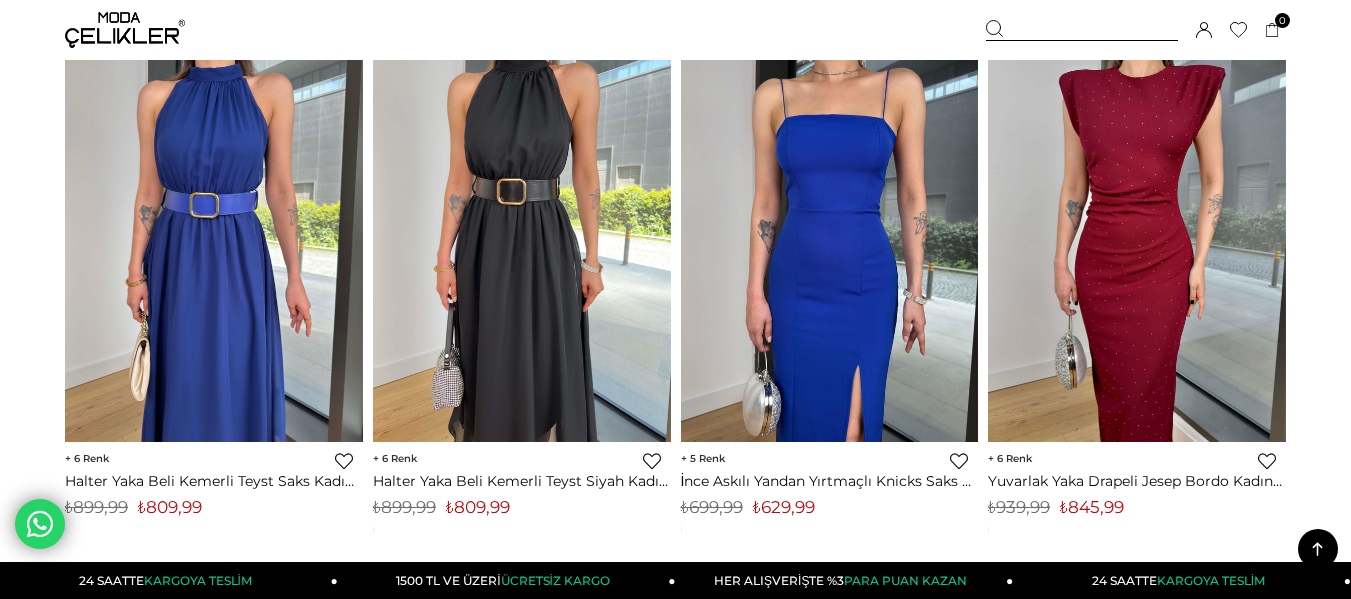 click on "5" at bounding box center (703, 458) 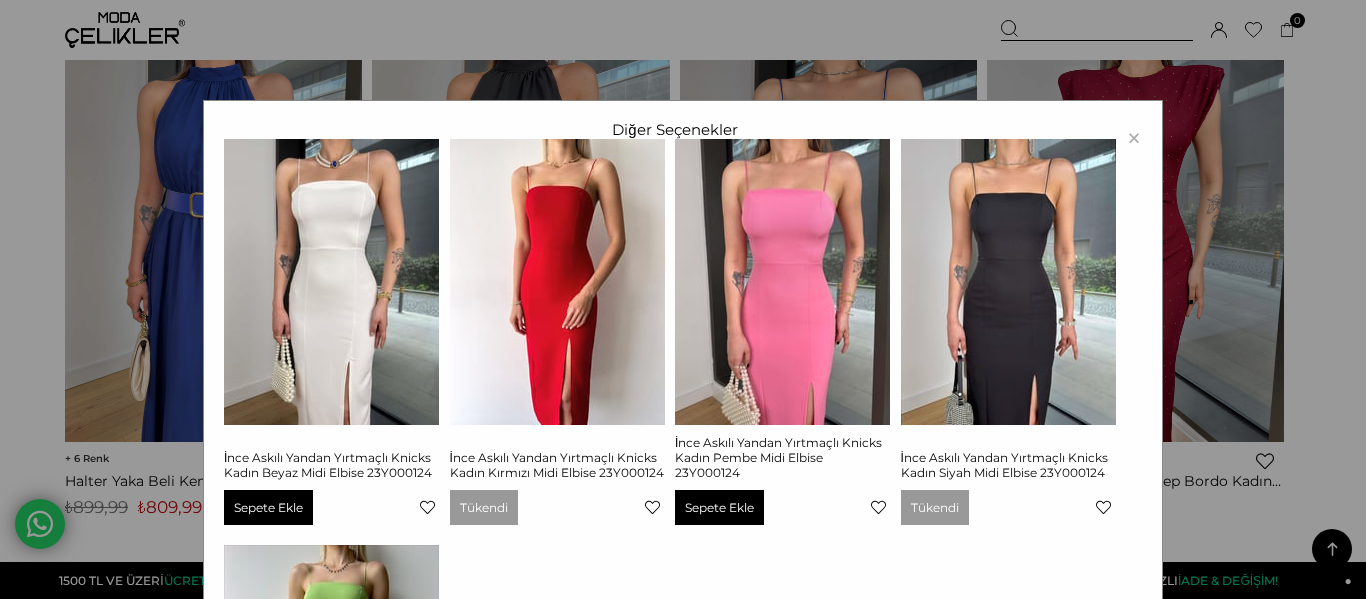 click on "× Diğer Seçenekler İnce Askılı Yandan Yırtmaçlı Knicks Kadın Beyaz Midi Elbise 23Y000124 Sepete Ekle İnce Askılı Yandan Yırtmaçlı Knicks Kadın Kırmızı Midi Elbise 23Y000124 Tükendi İnce Askılı Yandan Yırtmaçlı Knicks Kadın Pembe Midi Elbise 23Y000124 Sepete Ekle İnce Askılı Yandan Yırtmaçlı Knicks Kadın Siyah Midi Elbise 23Y000124 Tükendi İnce Askılı Yandan Yırtmaçlı Knicks Kadın Yeşil Midi Elbise 23Y000124 Tükendi" at bounding box center (683, 299) 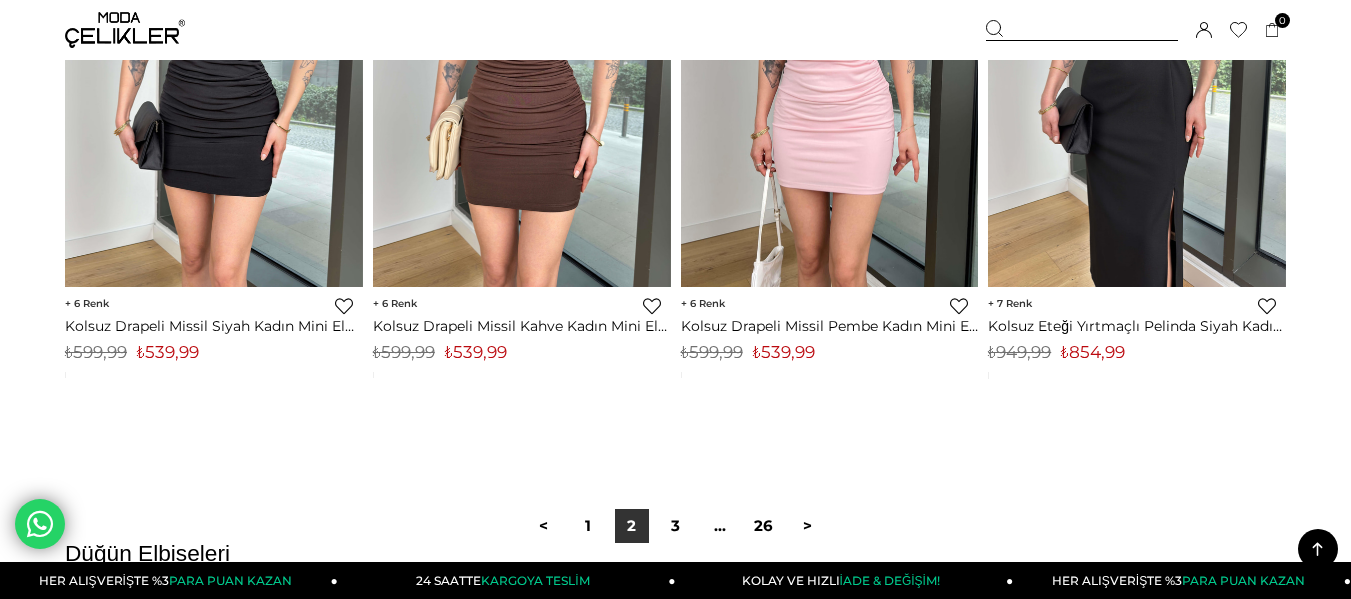 scroll, scrollTop: 11289, scrollLeft: 0, axis: vertical 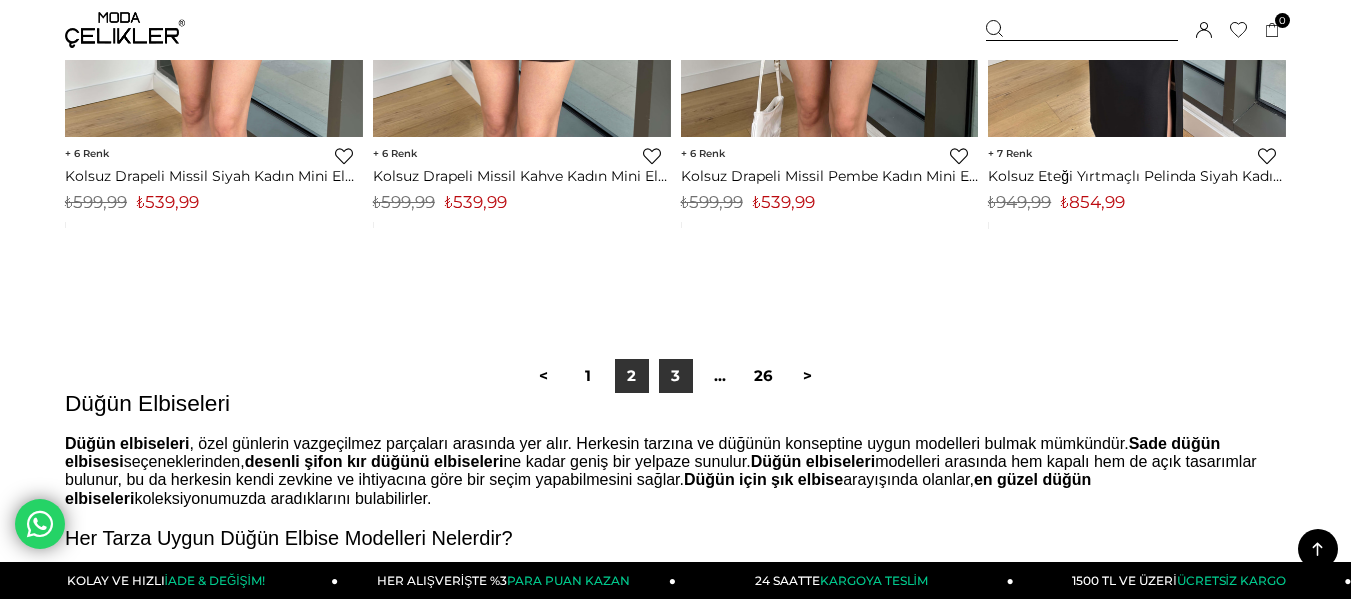 click on "3" at bounding box center [676, 376] 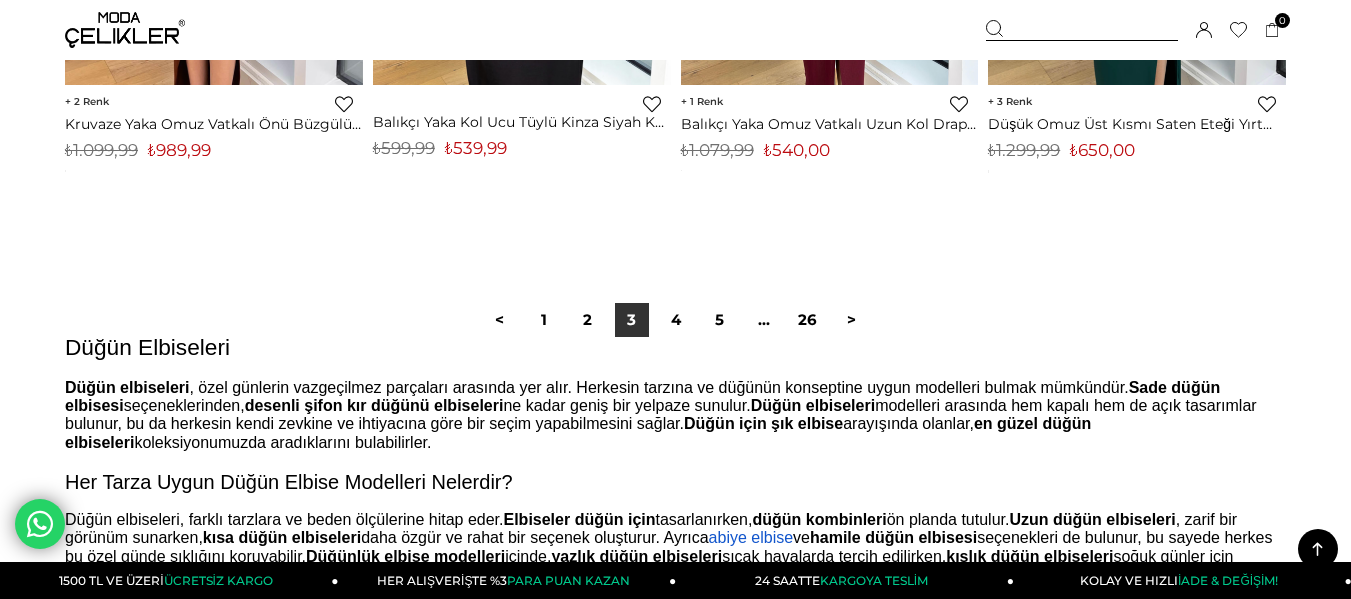 scroll, scrollTop: 11467, scrollLeft: 0, axis: vertical 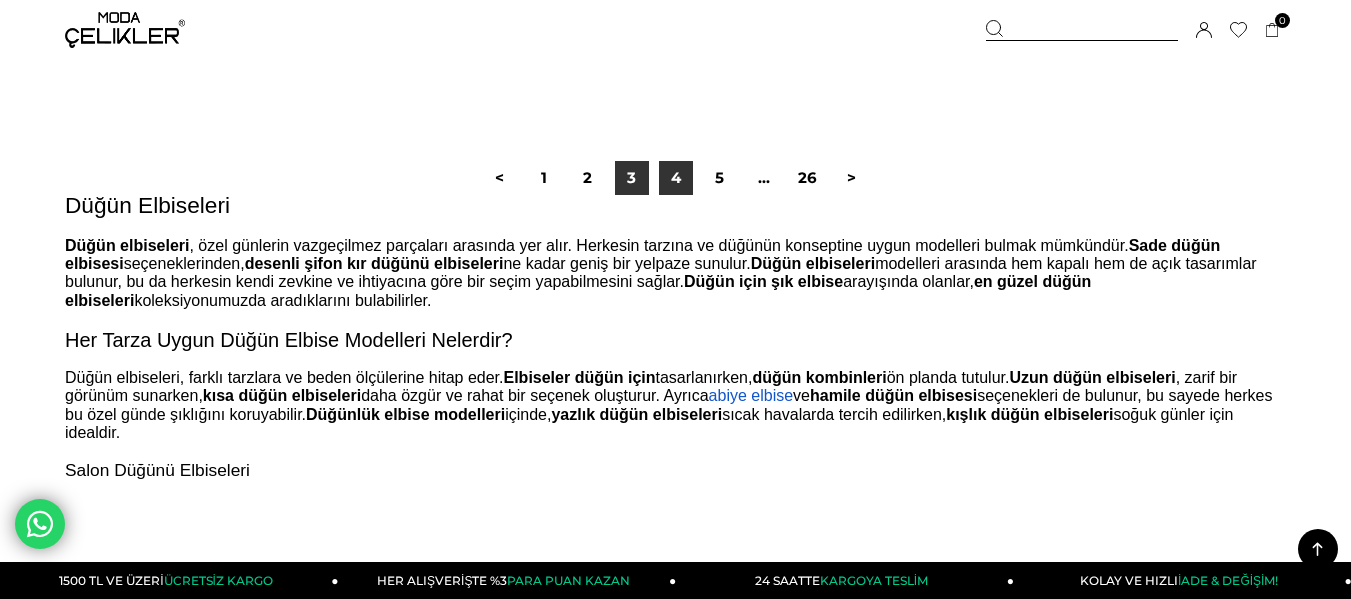 click on "4" at bounding box center [676, 178] 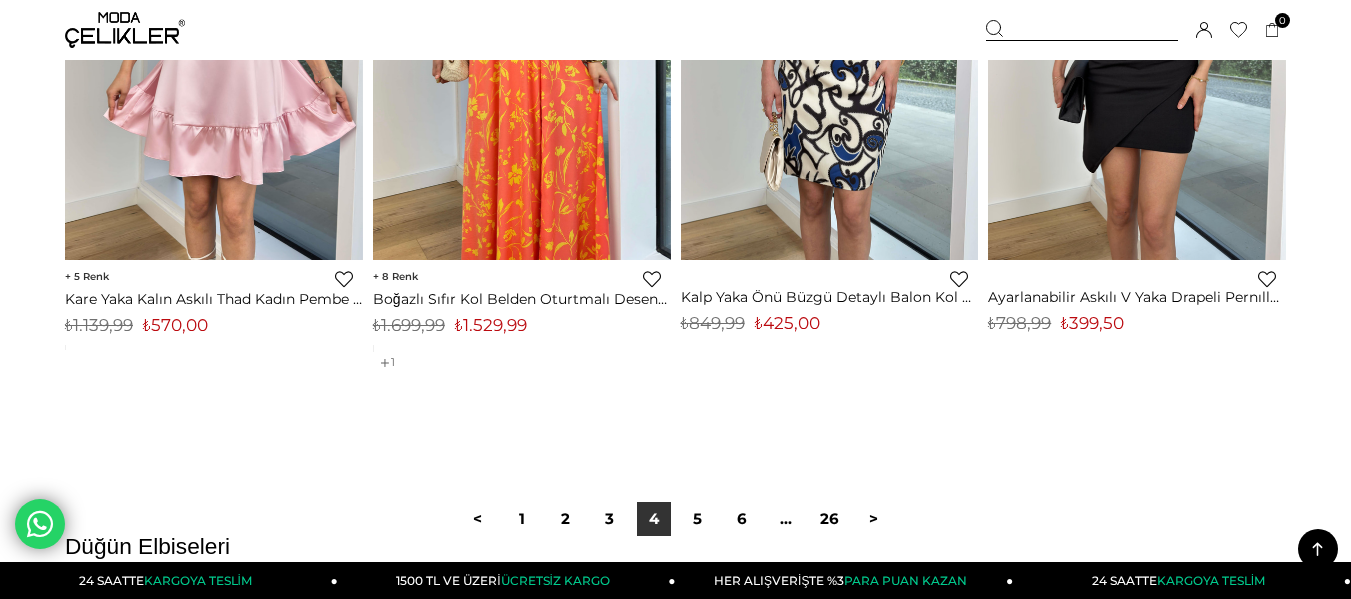 scroll, scrollTop: 11400, scrollLeft: 0, axis: vertical 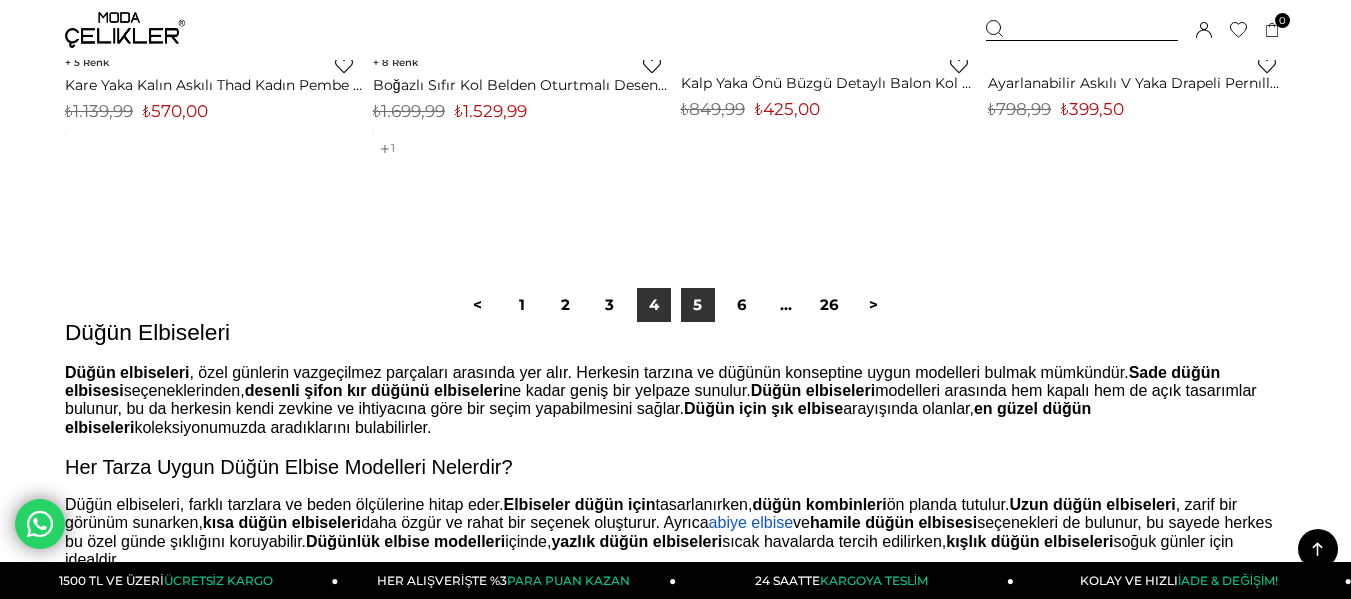 click on "5" at bounding box center [698, 305] 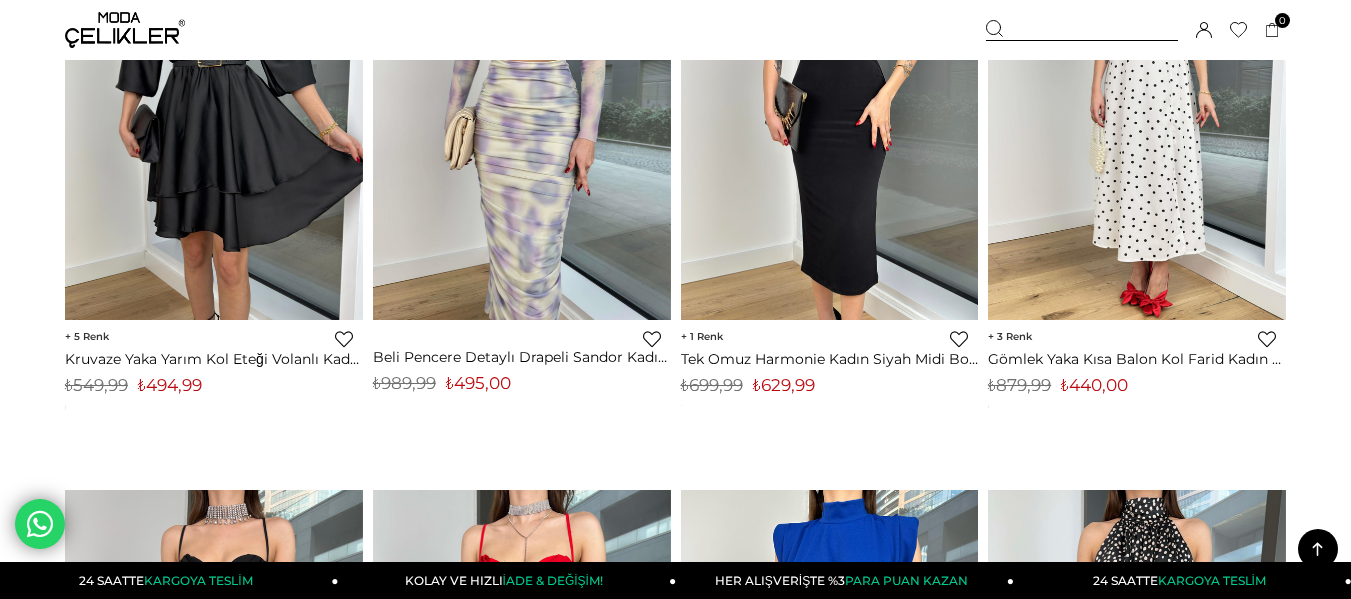 scroll, scrollTop: 3067, scrollLeft: 0, axis: vertical 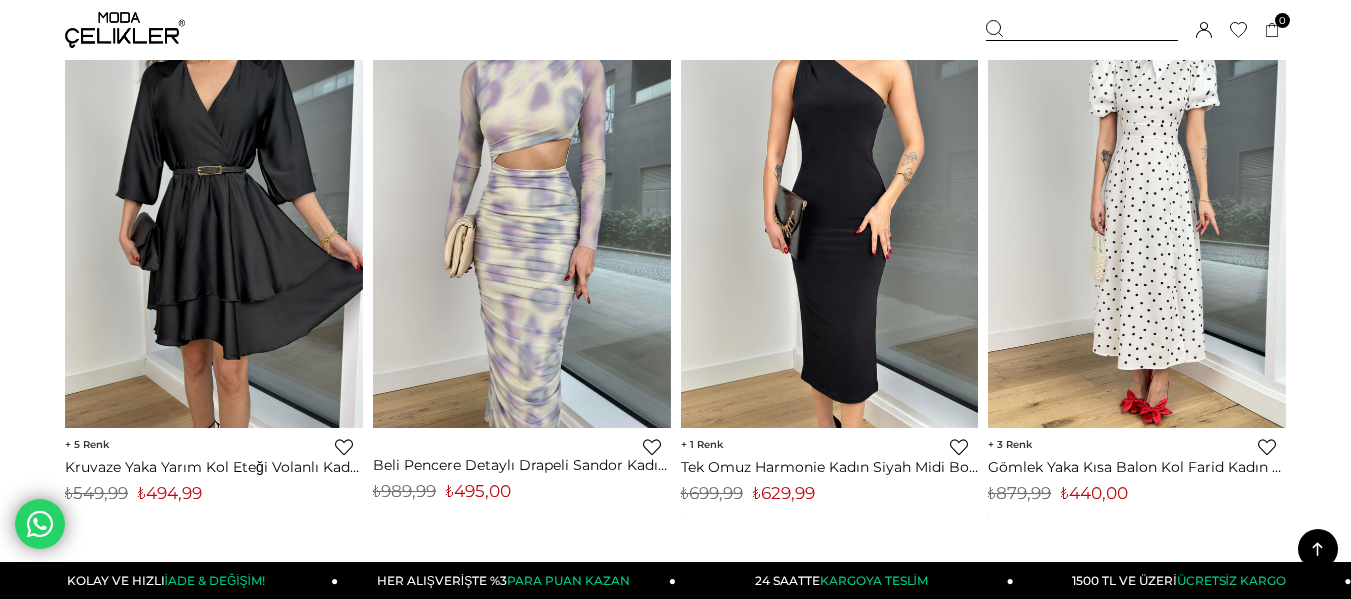 click 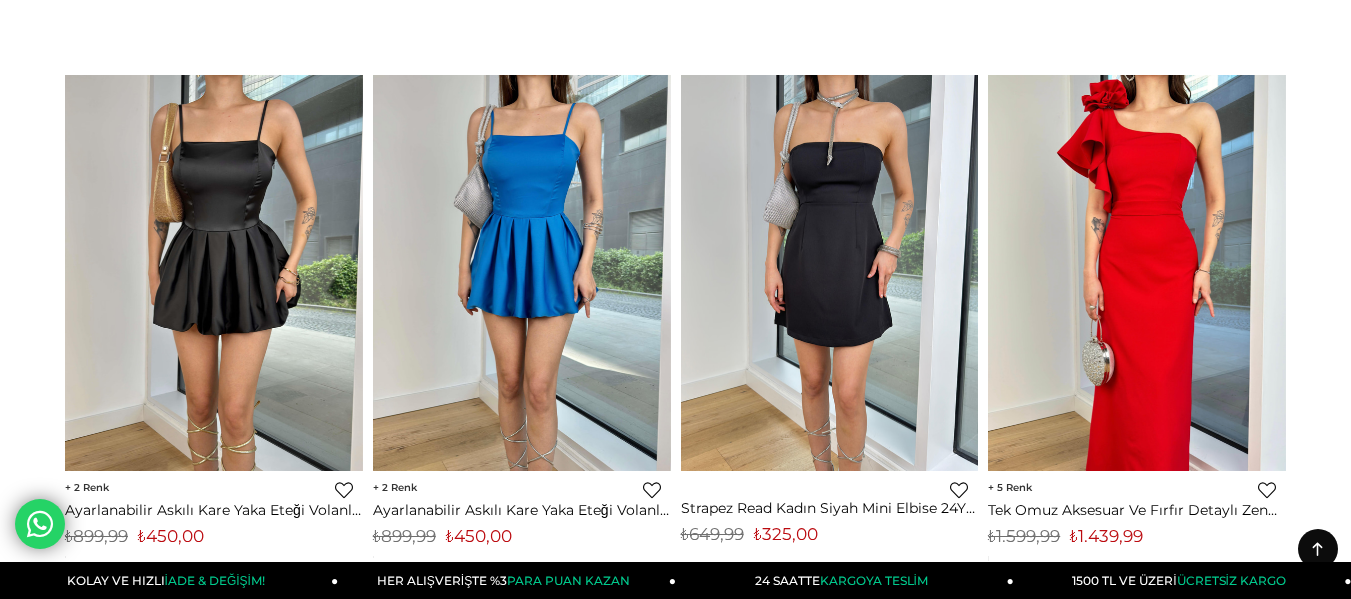 scroll, scrollTop: 0, scrollLeft: 0, axis: both 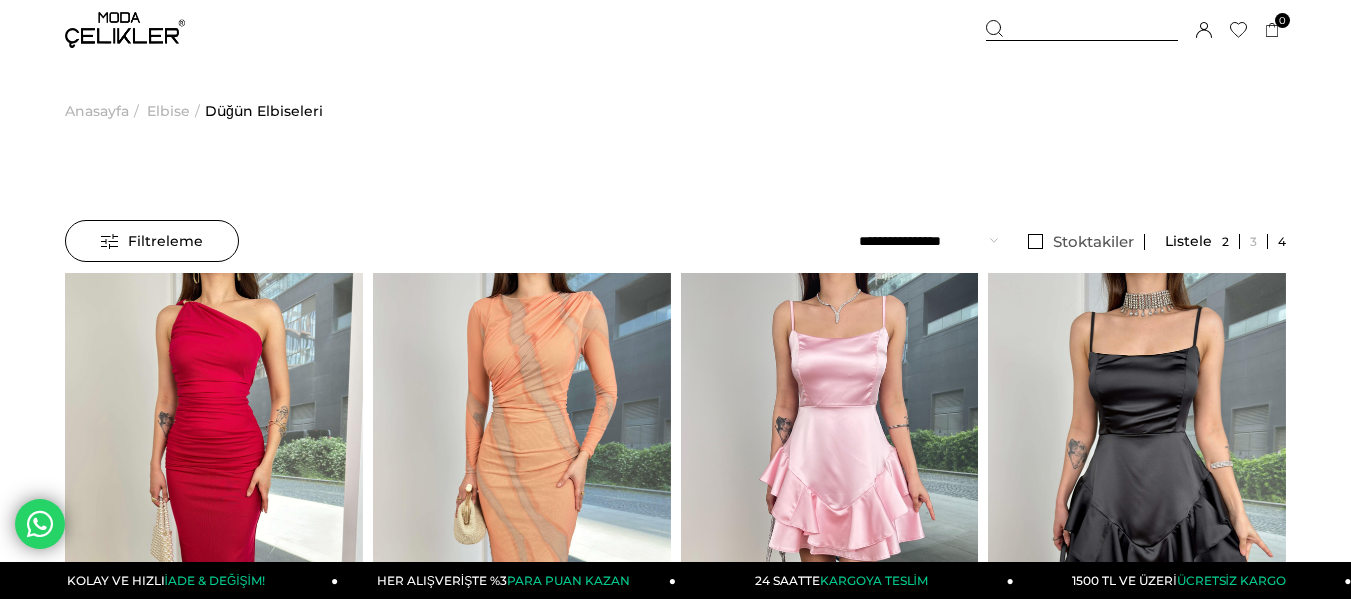 click at bounding box center [1226, 241] 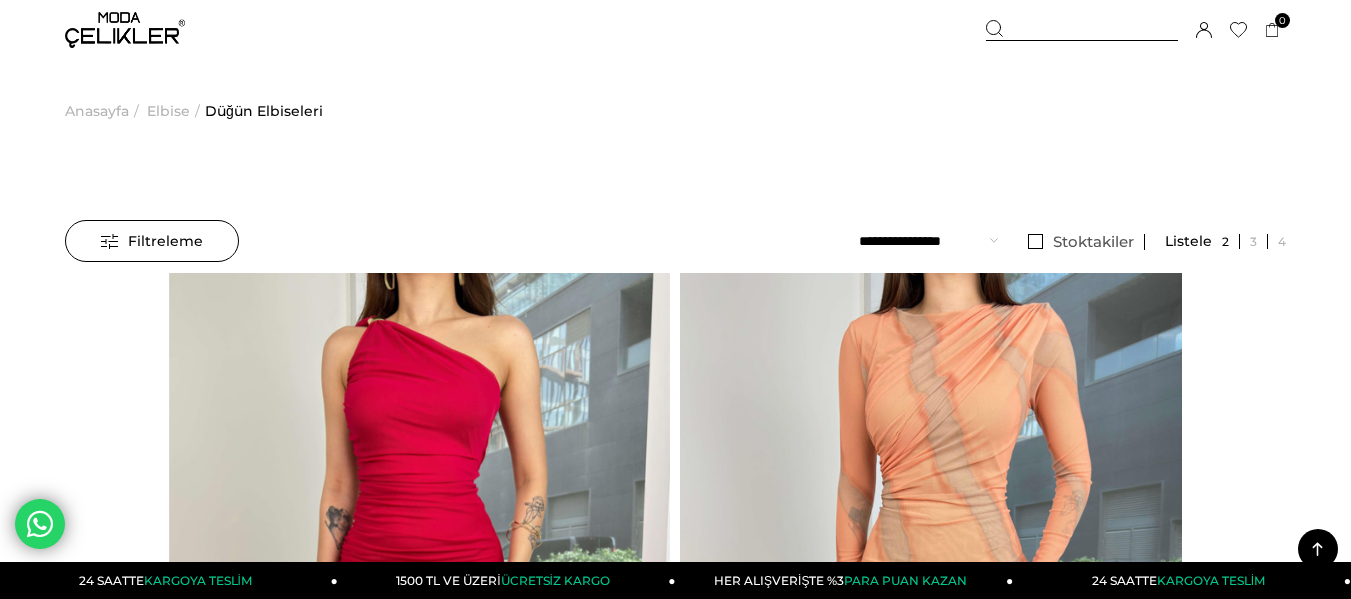 scroll, scrollTop: 11400, scrollLeft: 0, axis: vertical 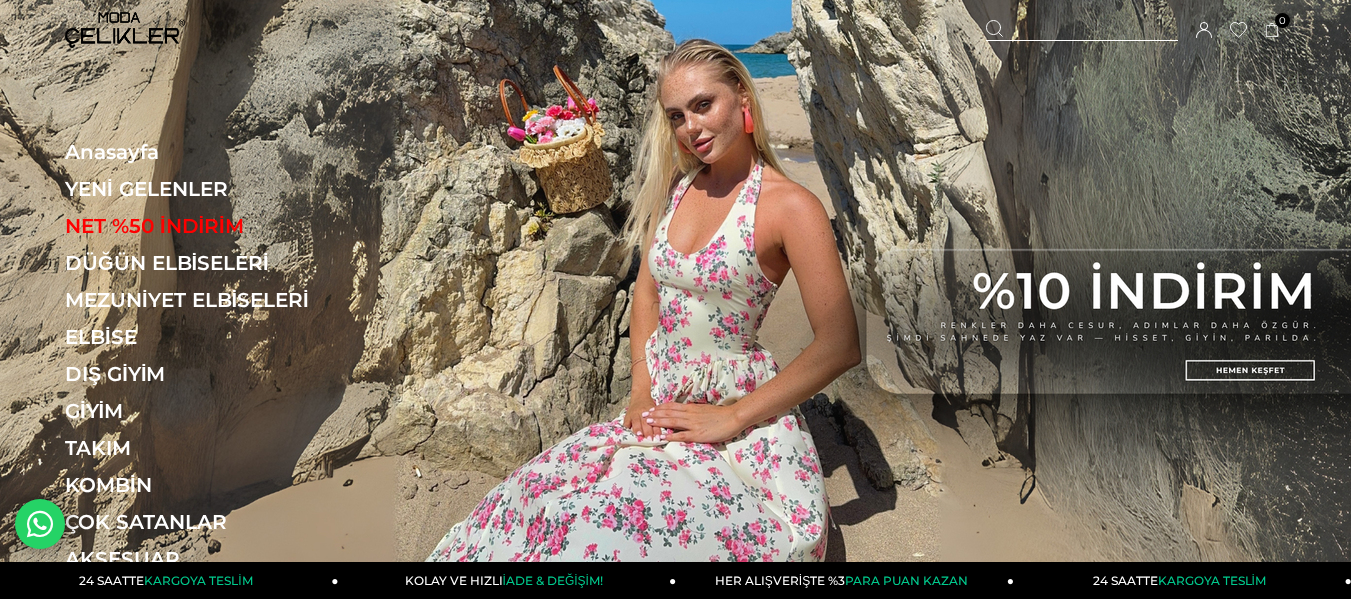 click on "MEZUNİYET ELBİSELERİ" at bounding box center [202, 300] 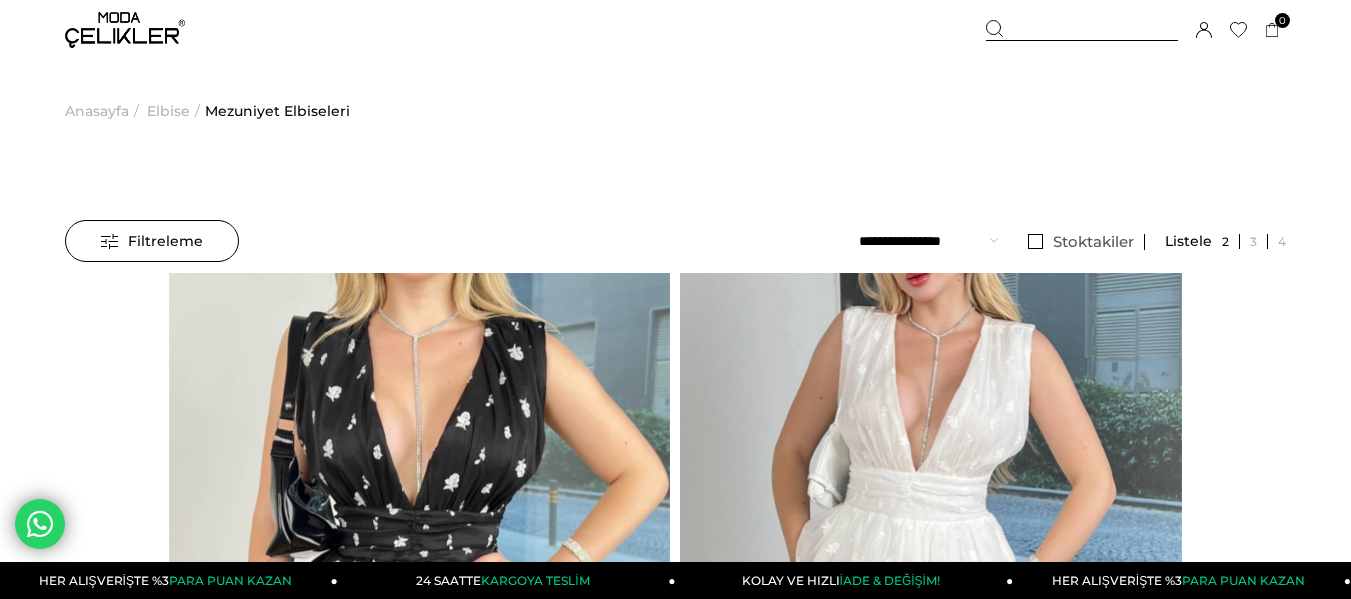 scroll, scrollTop: 0, scrollLeft: 0, axis: both 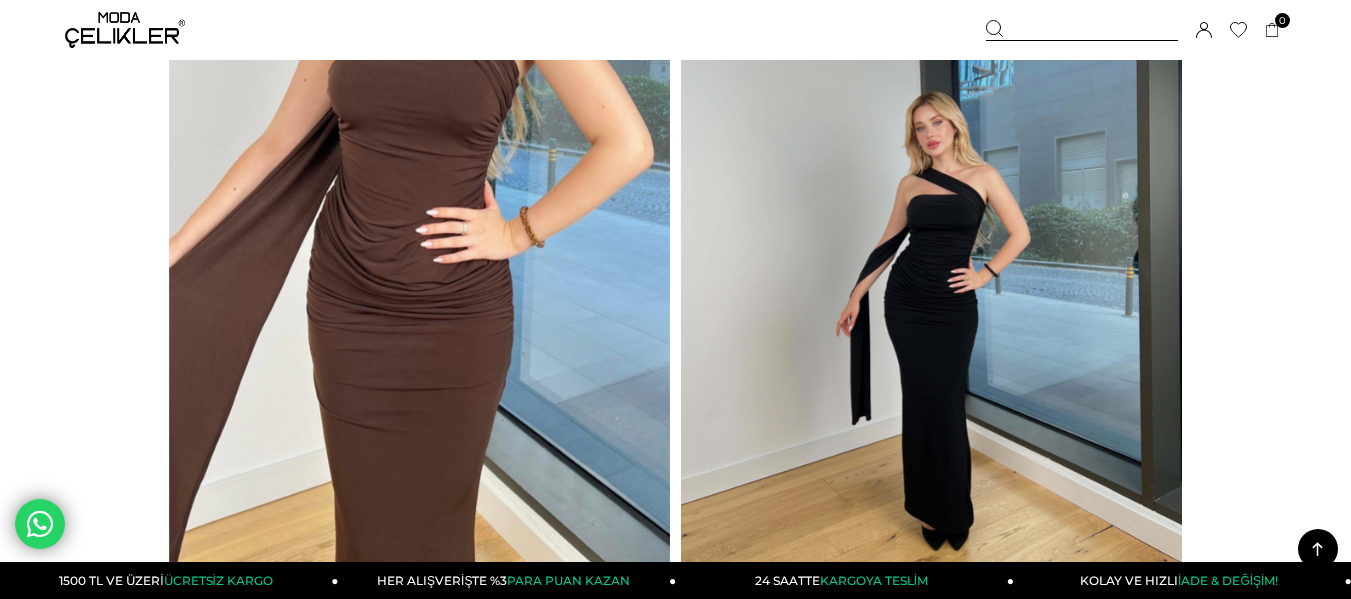 click at bounding box center (429, 280) 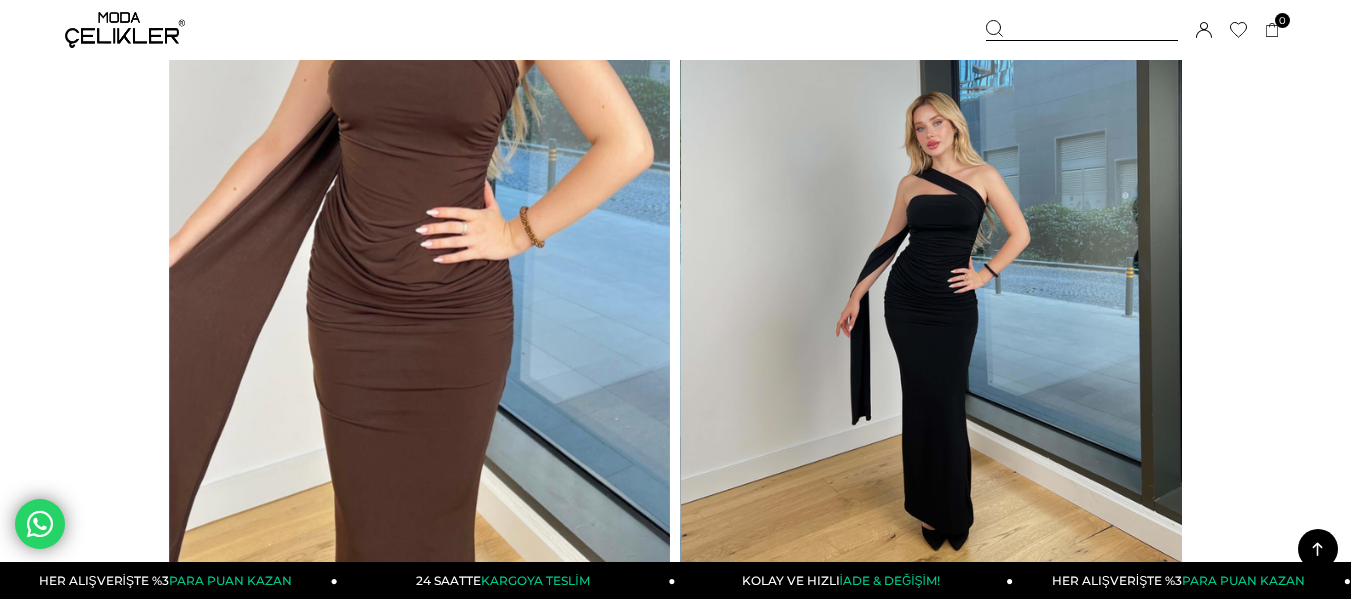 click at bounding box center [932, 281] 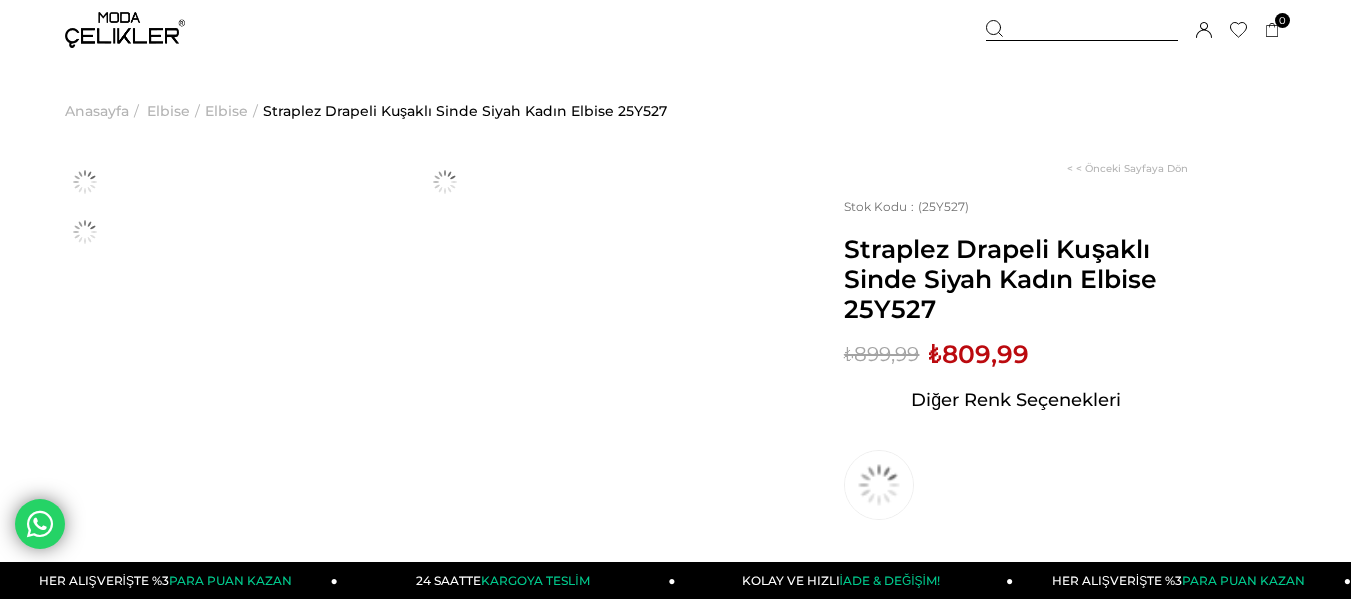 scroll, scrollTop: 0, scrollLeft: 0, axis: both 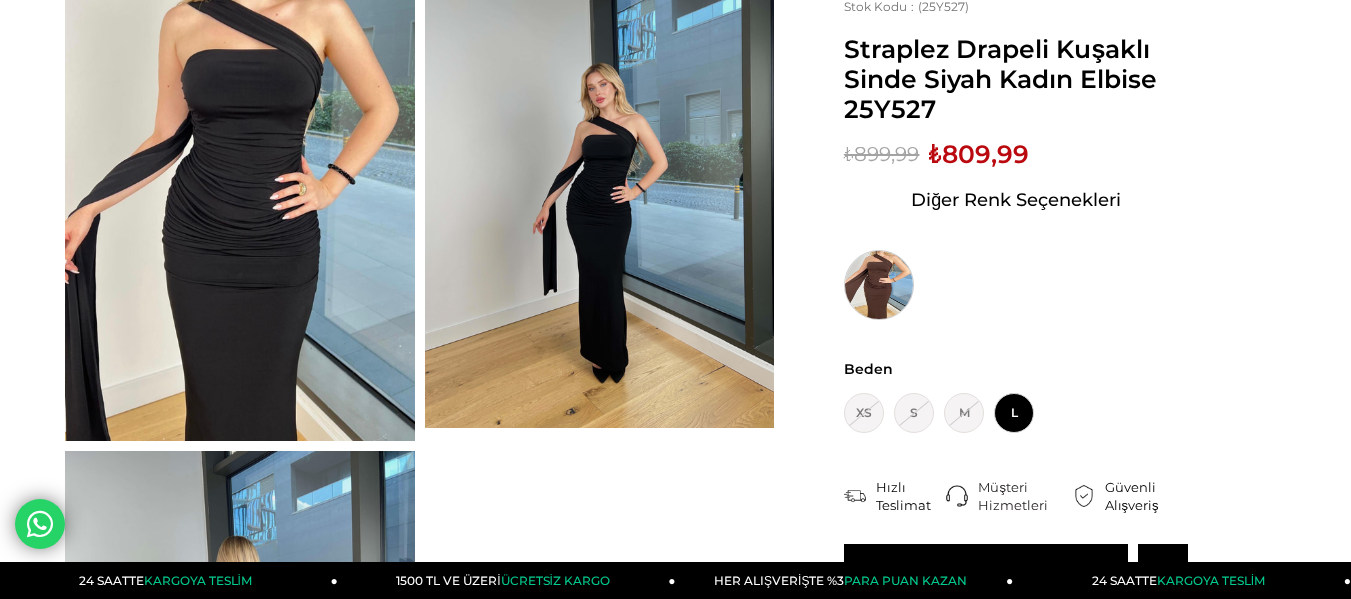 click at bounding box center (879, 285) 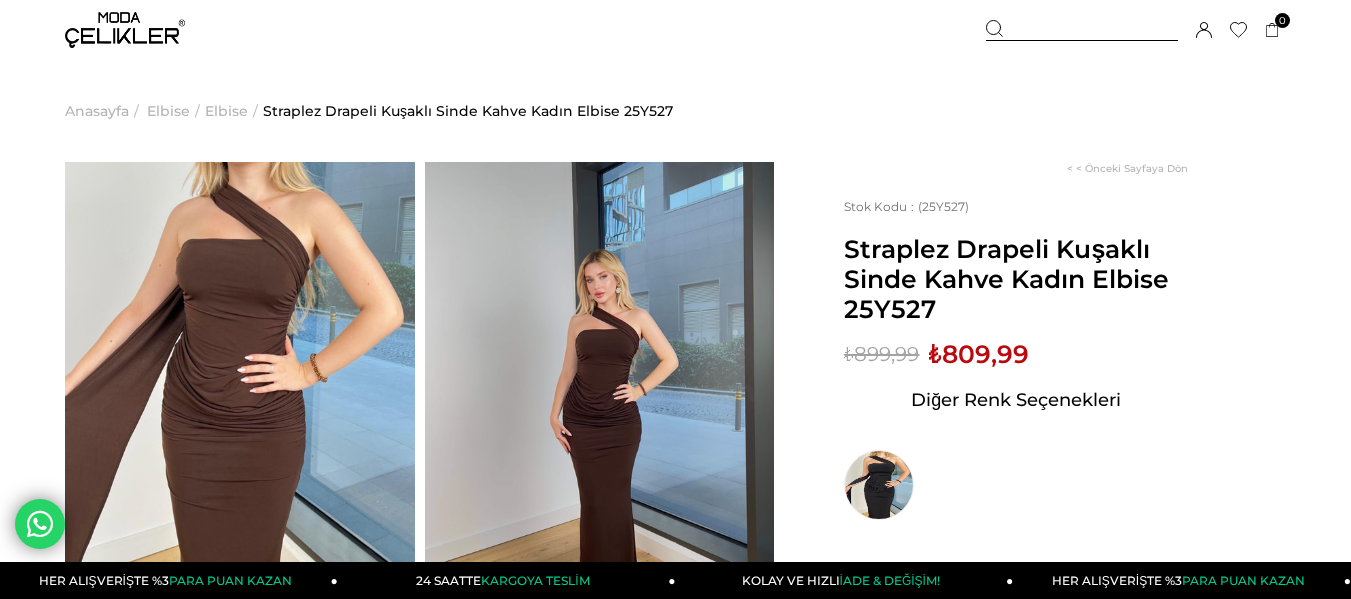 scroll, scrollTop: 0, scrollLeft: 0, axis: both 